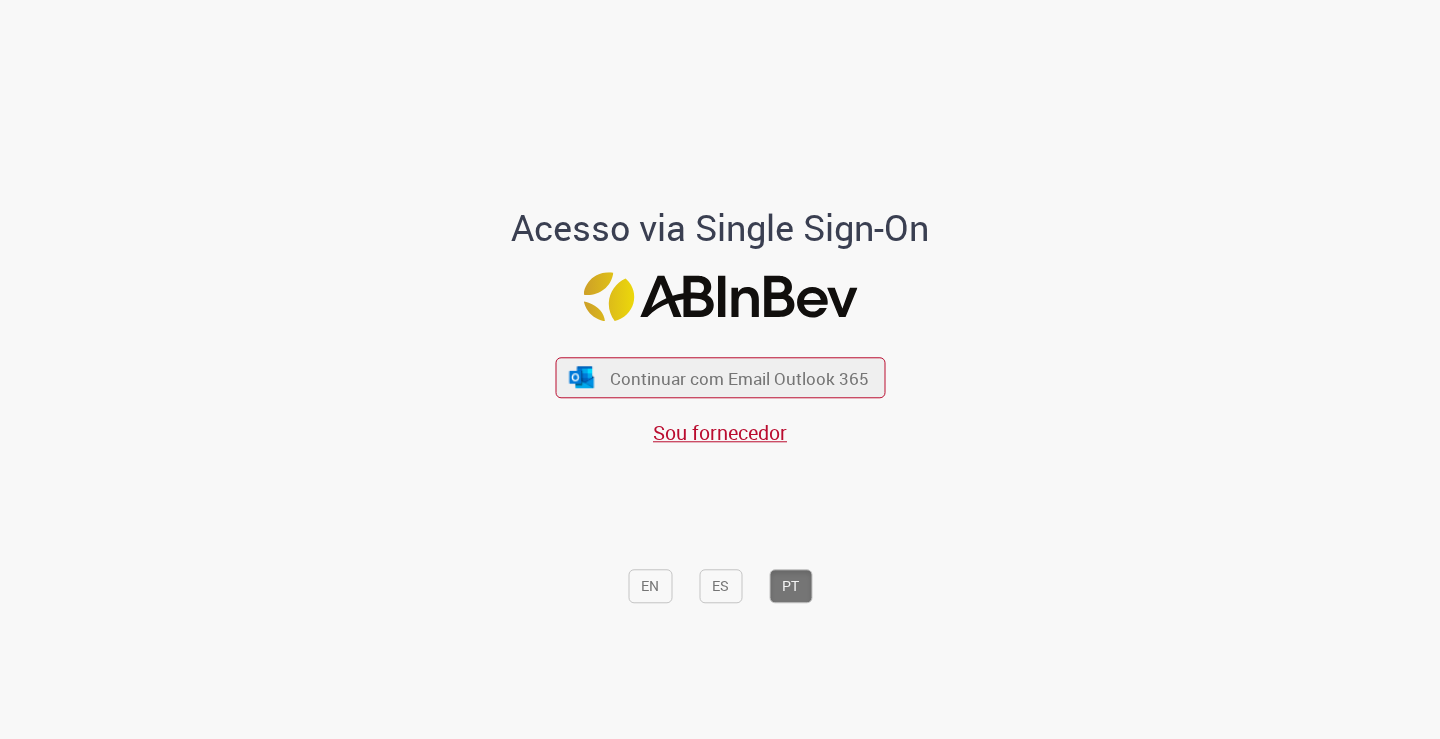 scroll, scrollTop: 0, scrollLeft: 0, axis: both 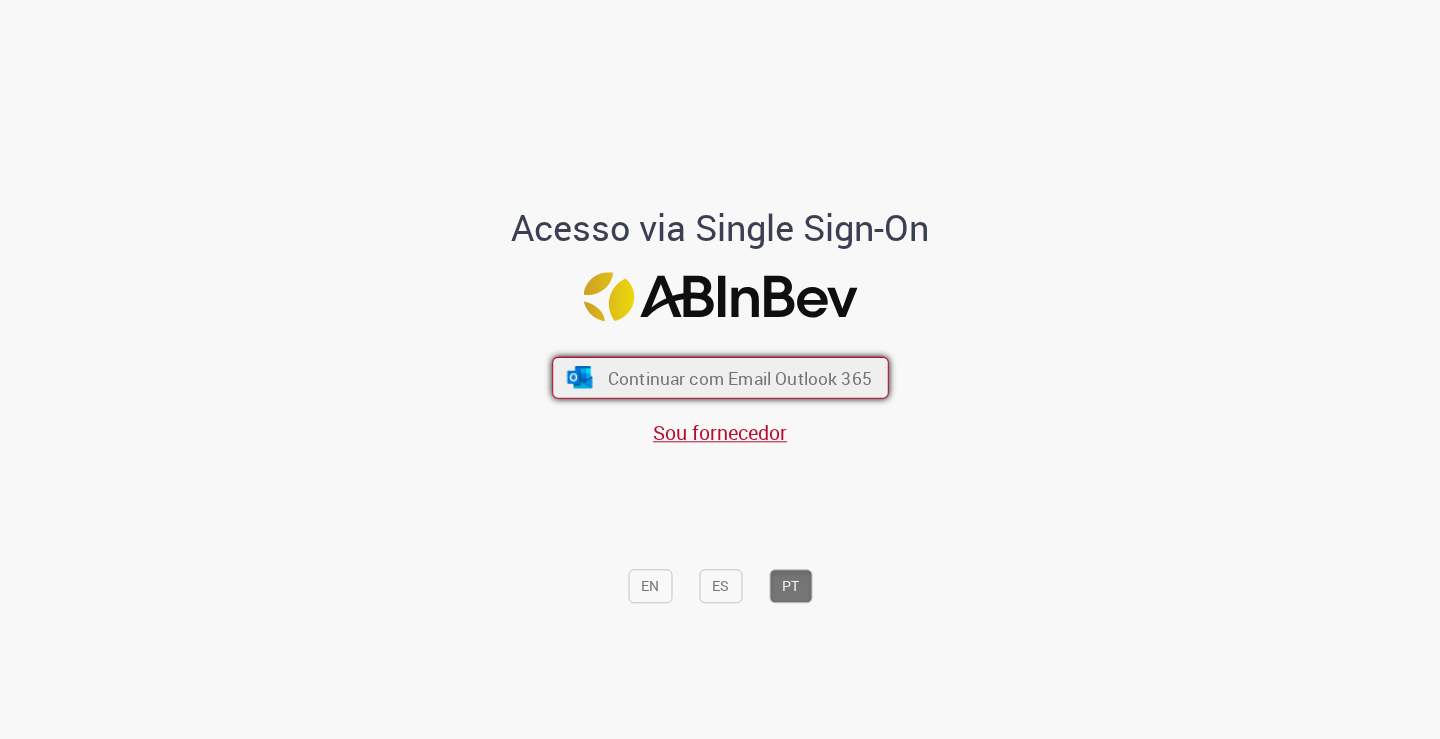 click on "Continuar com Email Outlook 365" at bounding box center (739, 377) 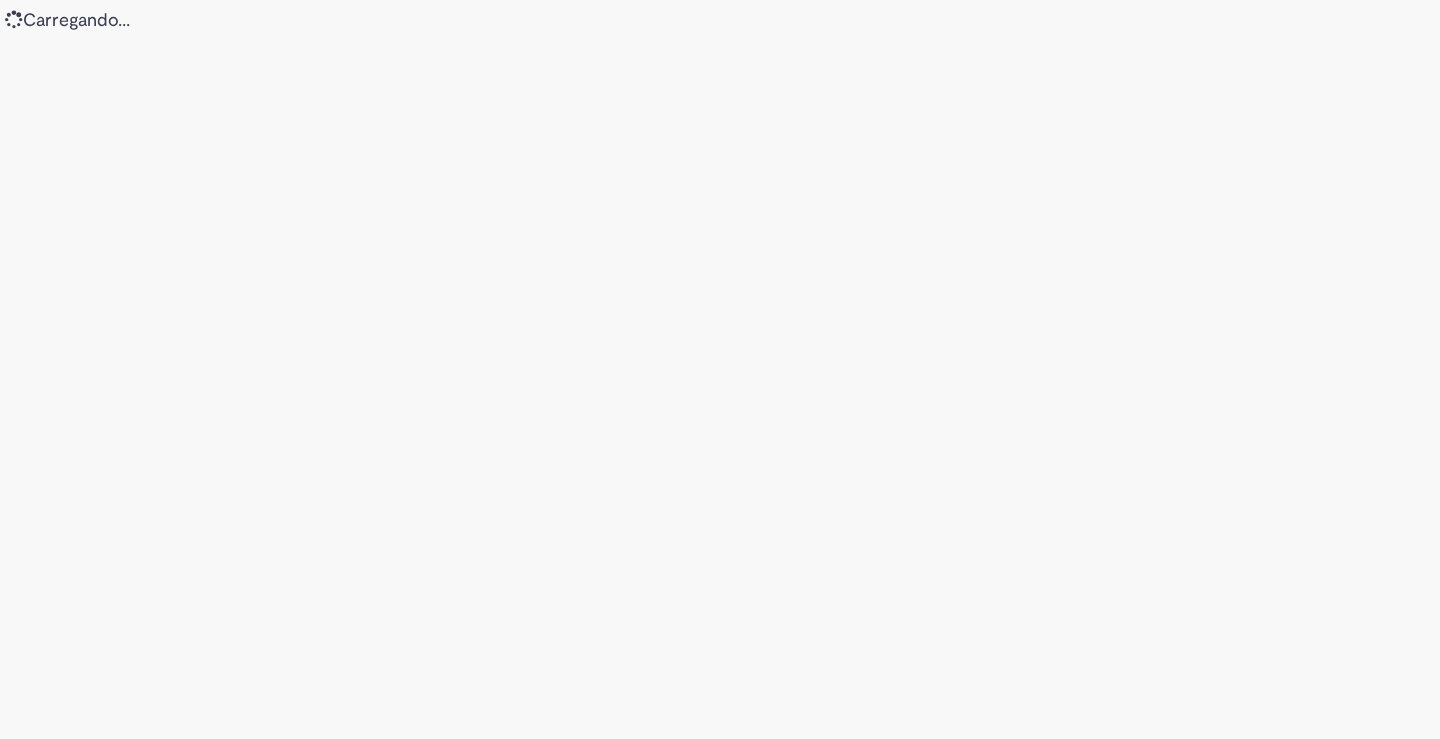 scroll, scrollTop: 0, scrollLeft: 0, axis: both 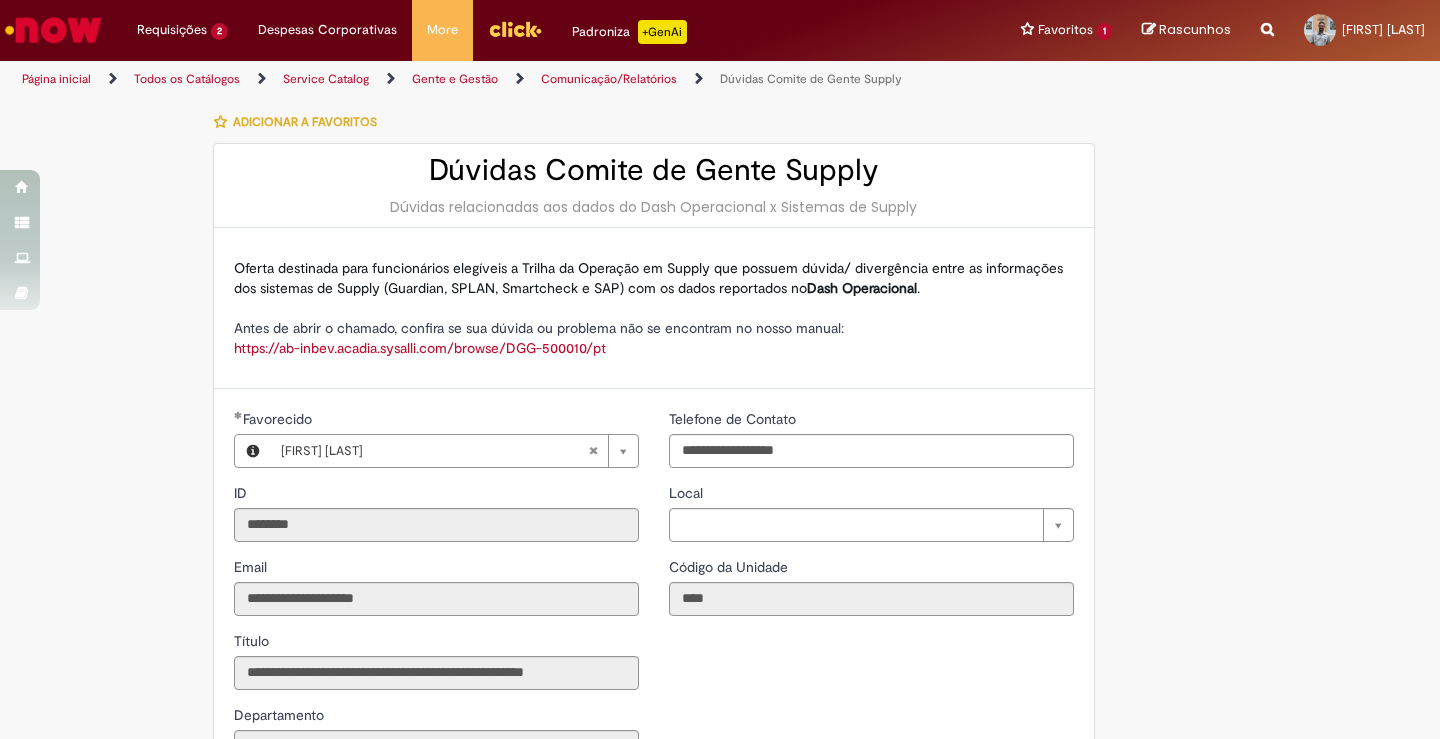 type on "**********" 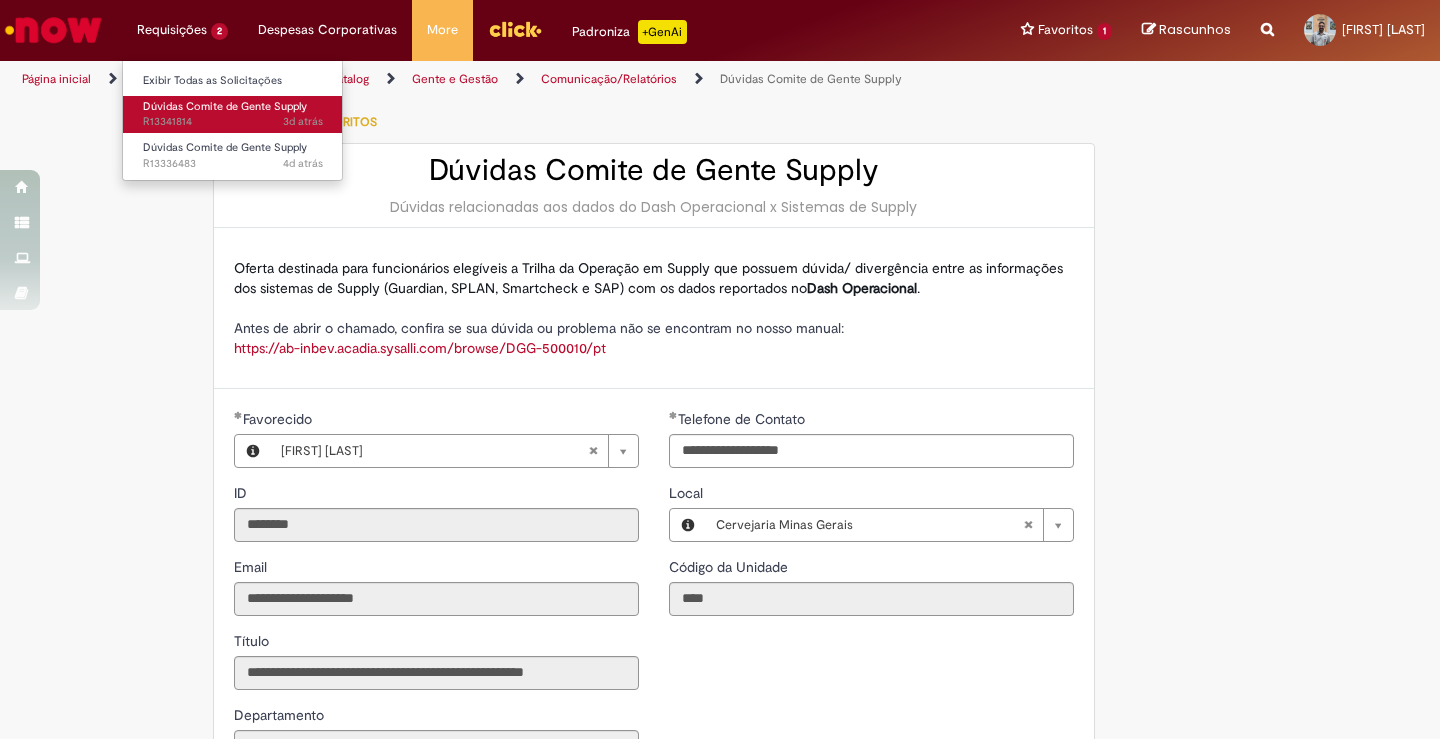 click on "Dúvidas Comite de Gente Supply" at bounding box center [225, 106] 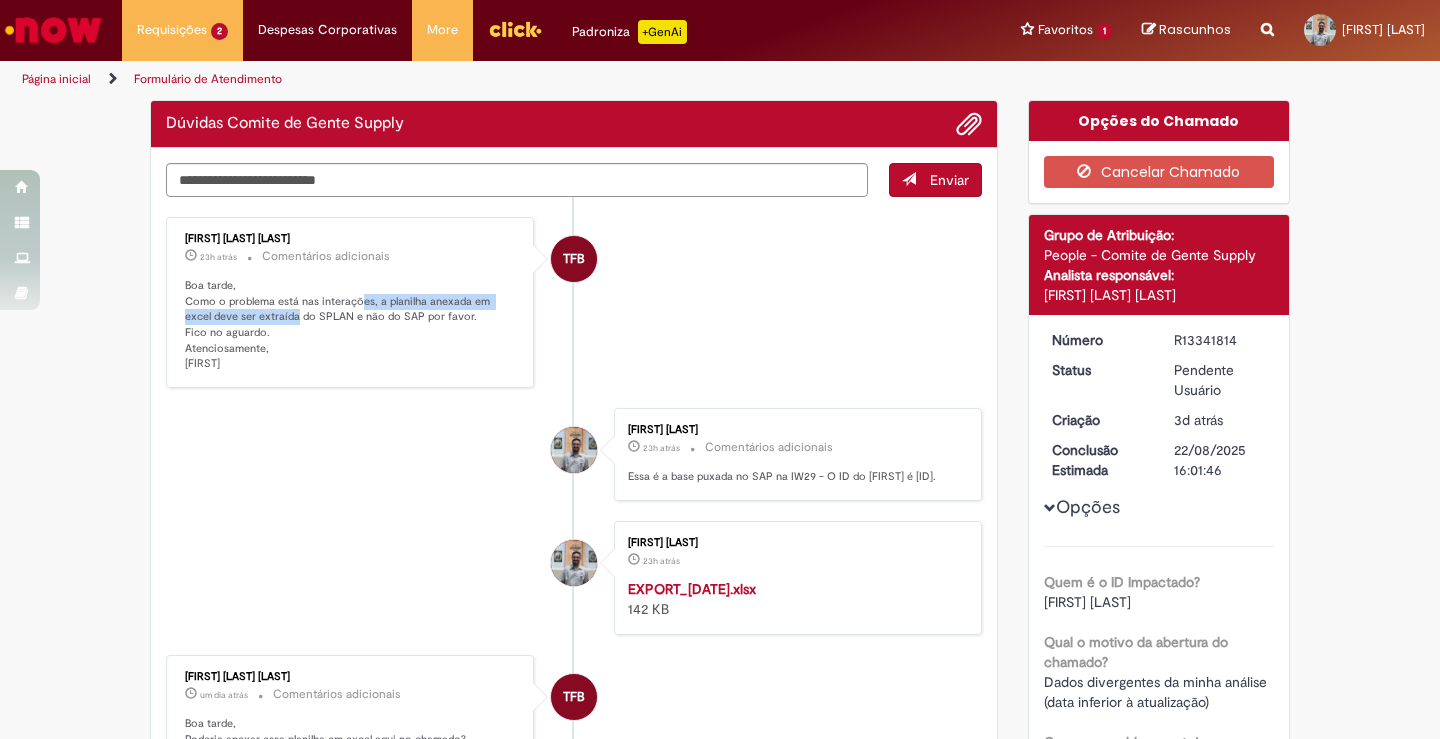 drag, startPoint x: 260, startPoint y: 310, endPoint x: 366, endPoint y: 300, distance: 106.47065 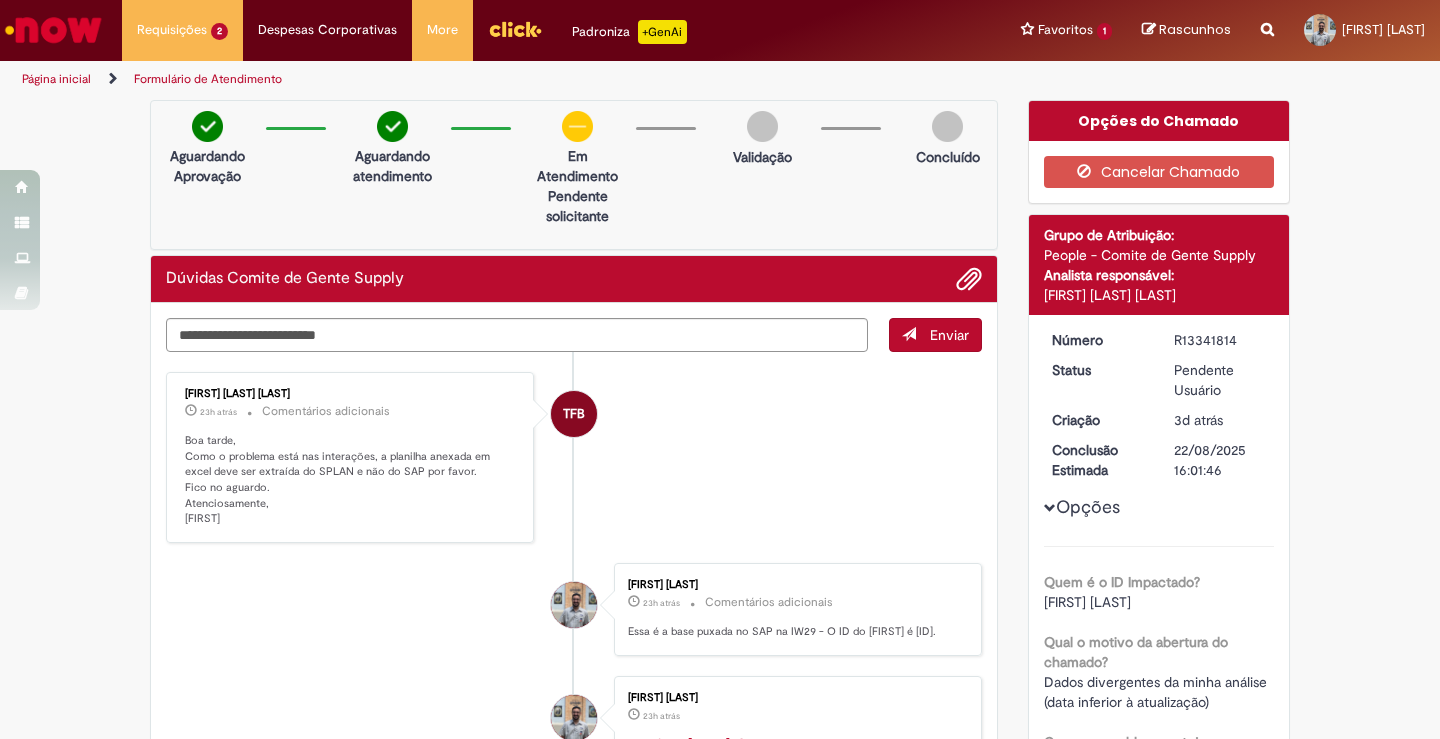 click on "Boa tarde,
Como o problema está nas interações, a planilha anexada em excel deve ser extraída do SPLAN e não do SAP por favor.
Fico no aguardo.
Atenciosamente,
Tais" at bounding box center [351, 480] 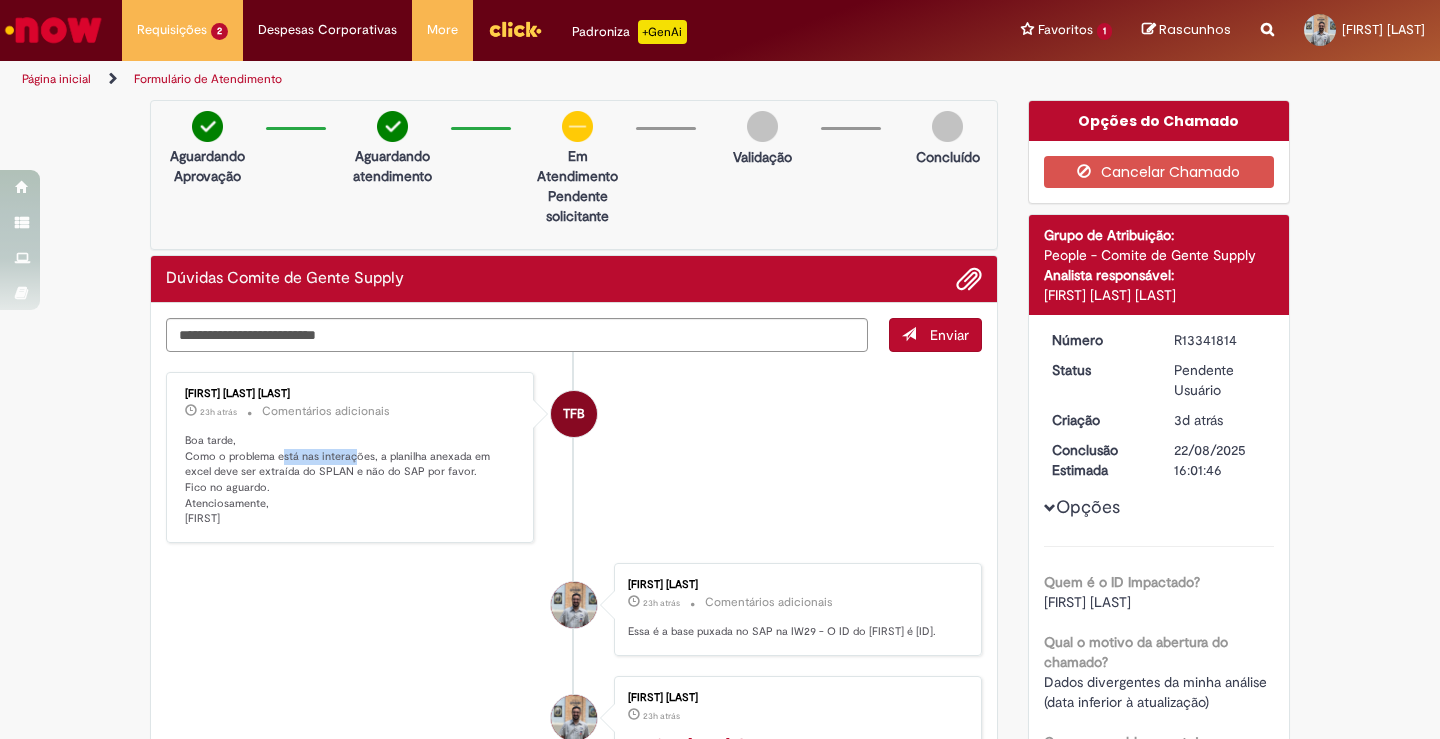 drag, startPoint x: 276, startPoint y: 454, endPoint x: 345, endPoint y: 460, distance: 69.260376 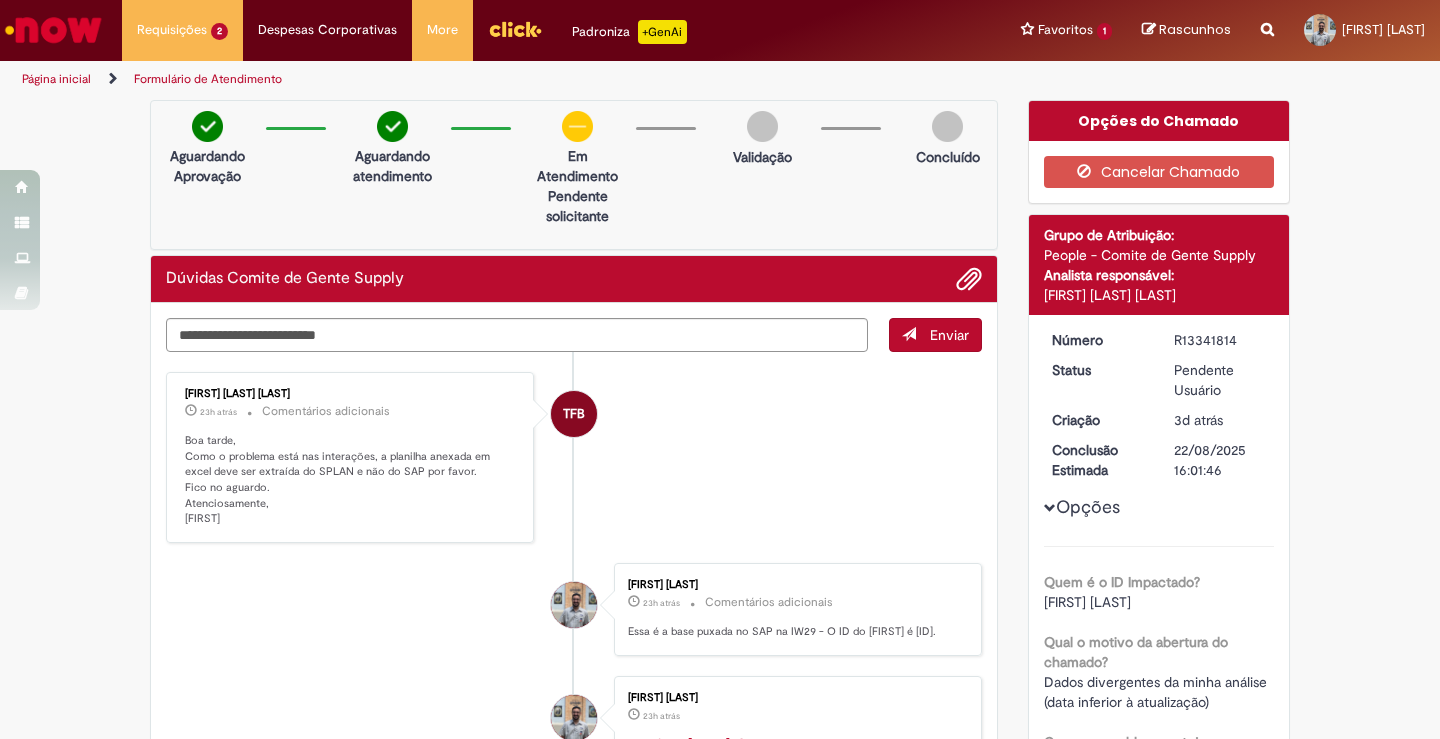 click on "Boa tarde,
Como o problema está nas interações, a planilha anexada em excel deve ser extraída do SPLAN e não do SAP por favor.
Fico no aguardo.
Atenciosamente,
Tais" at bounding box center (351, 480) 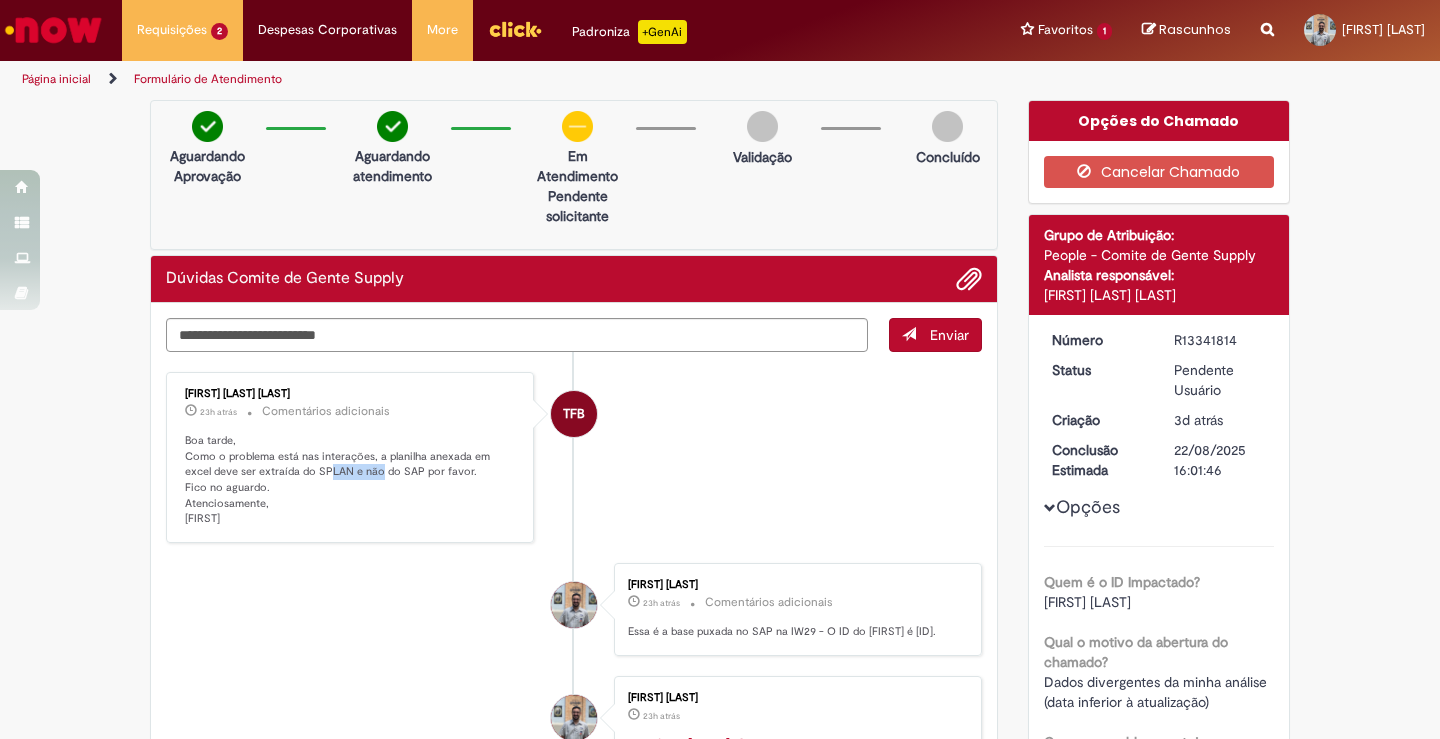 drag, startPoint x: 343, startPoint y: 472, endPoint x: 296, endPoint y: 476, distance: 47.169907 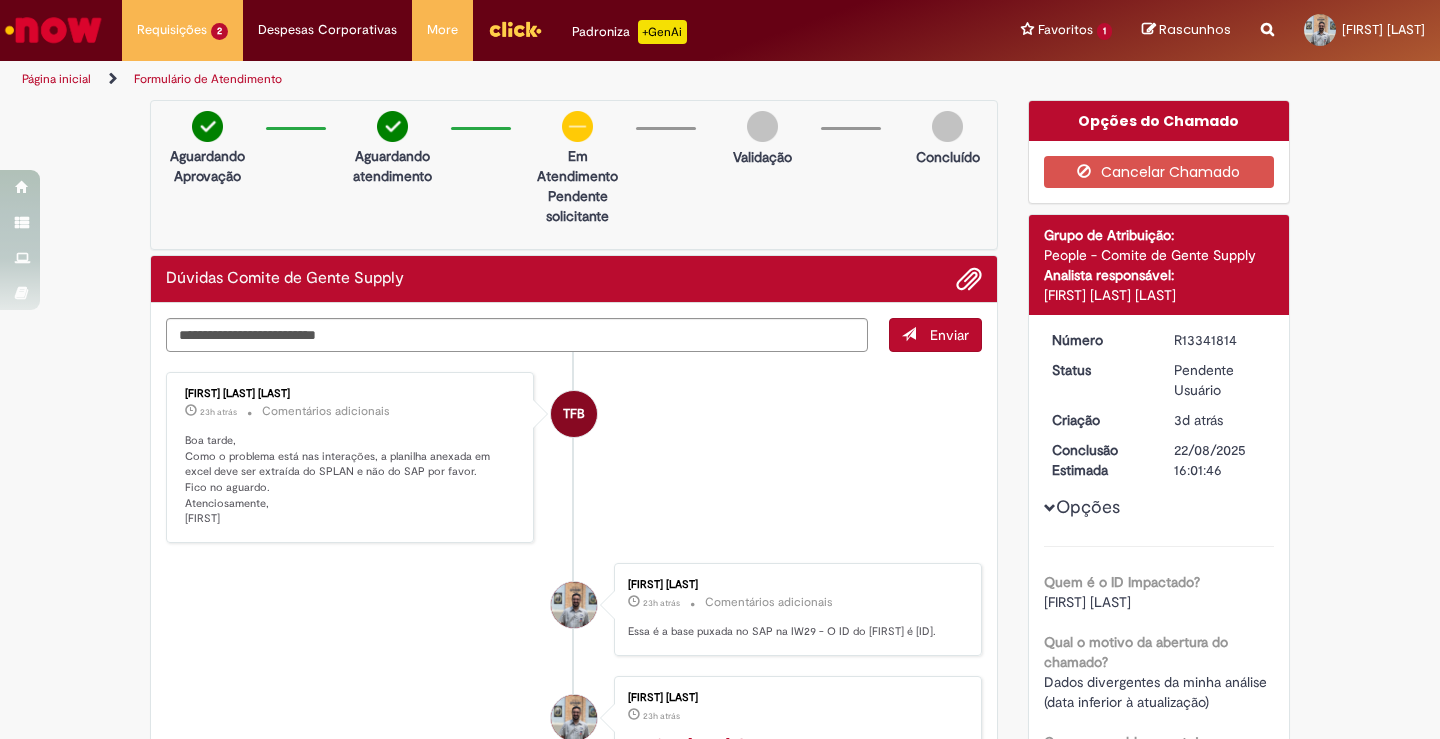 click on "Boa tarde,
Como o problema está nas interações, a planilha anexada em excel deve ser extraída do SPLAN e não do SAP por favor.
Fico no aguardo.
Atenciosamente,
Tais" at bounding box center [351, 480] 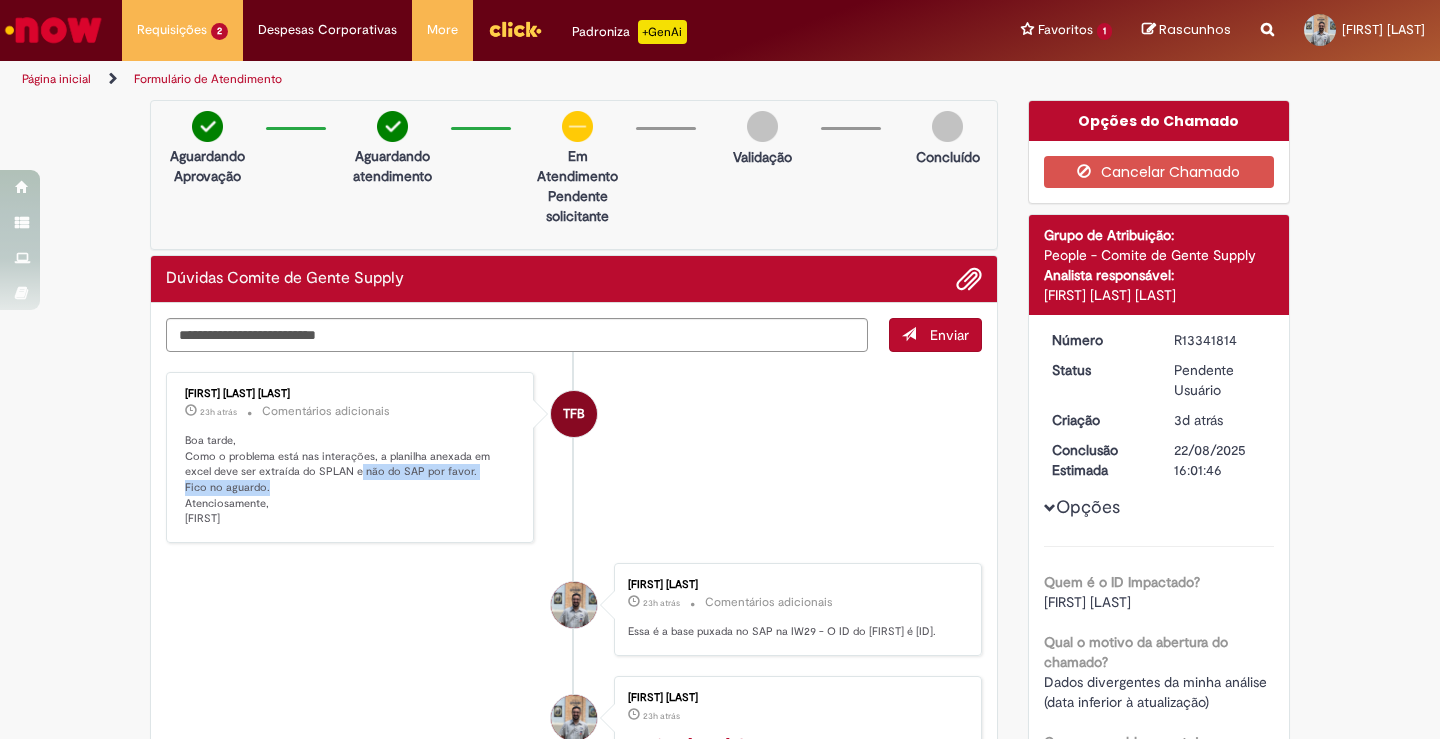 drag, startPoint x: 323, startPoint y: 476, endPoint x: 433, endPoint y: 486, distance: 110.45361 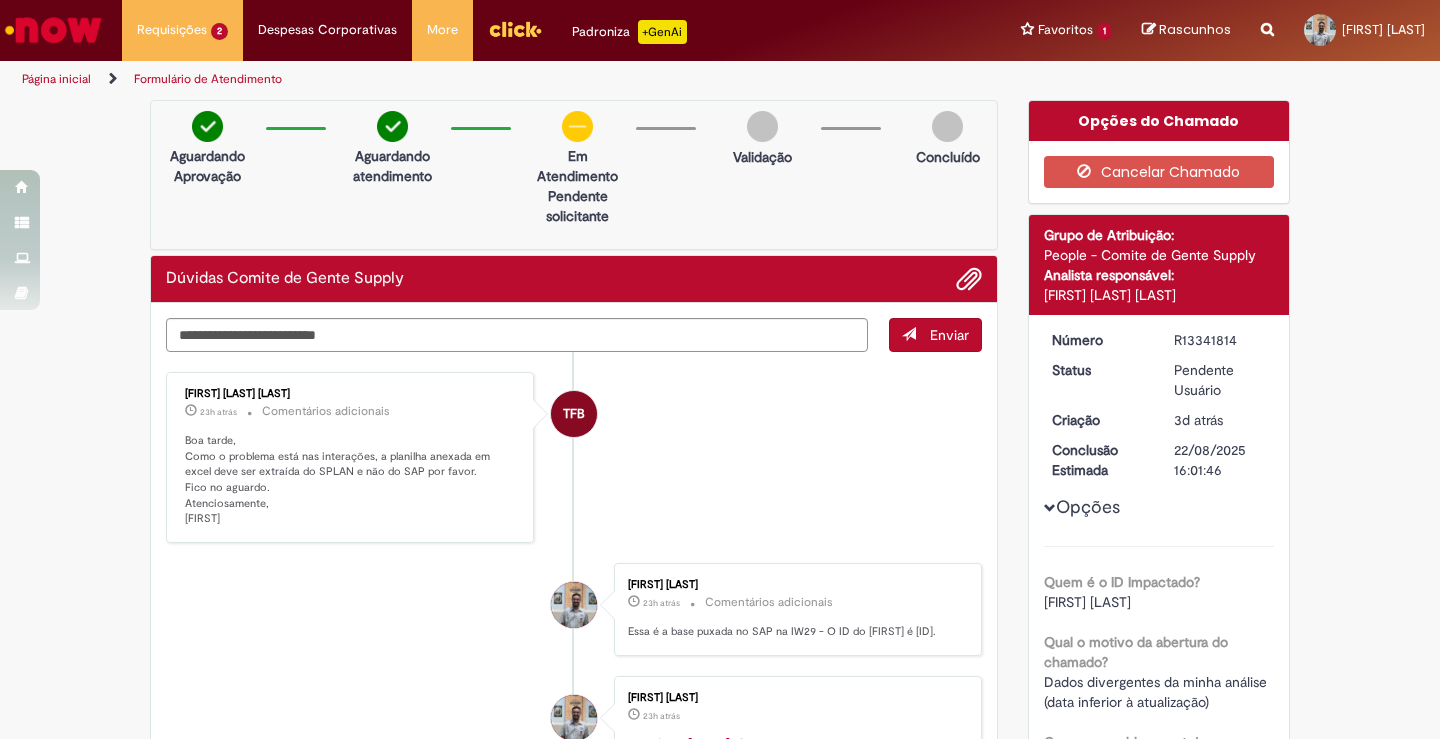 click on "Boa tarde,
Como o problema está nas interações, a planilha anexada em excel deve ser extraída do SPLAN e não do SAP por favor.
Fico no aguardo.
Atenciosamente,
Tais" at bounding box center (351, 480) 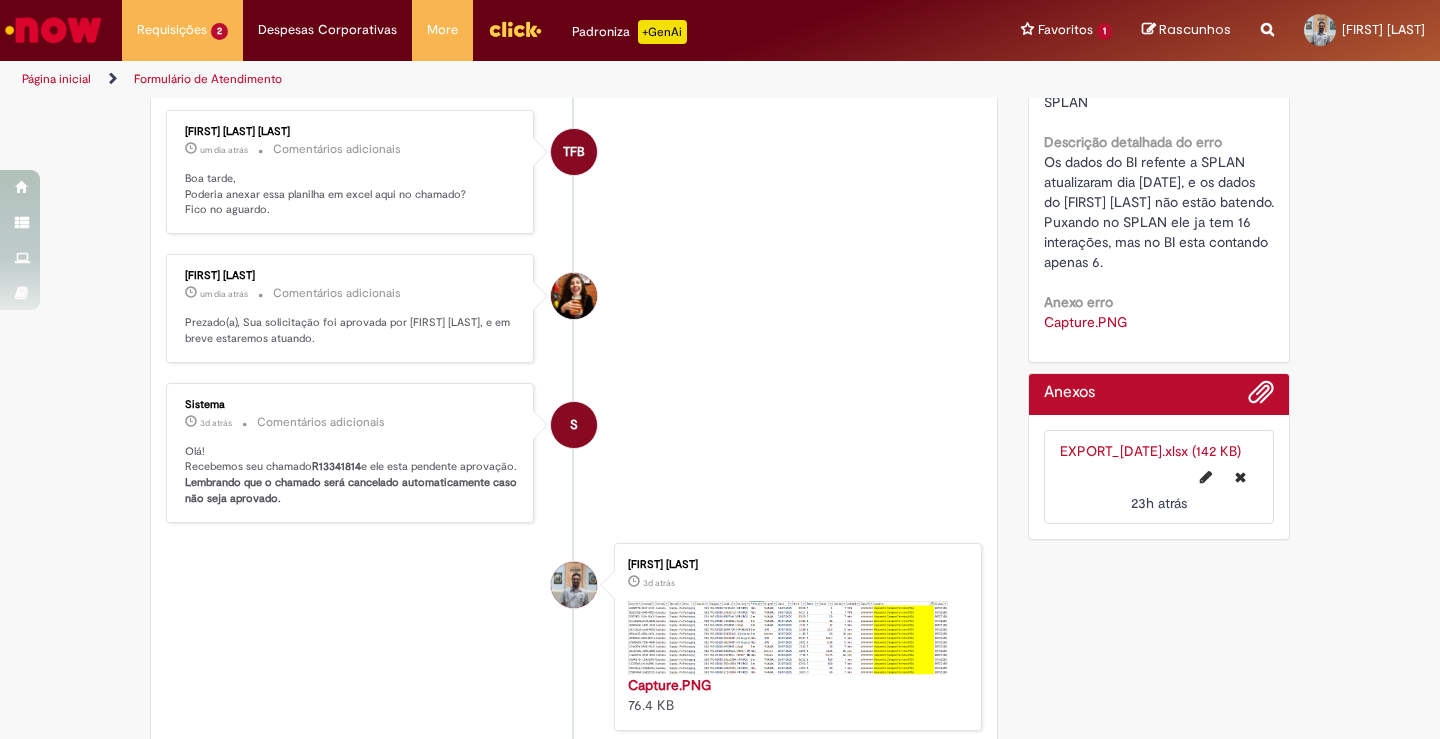 scroll, scrollTop: 100, scrollLeft: 0, axis: vertical 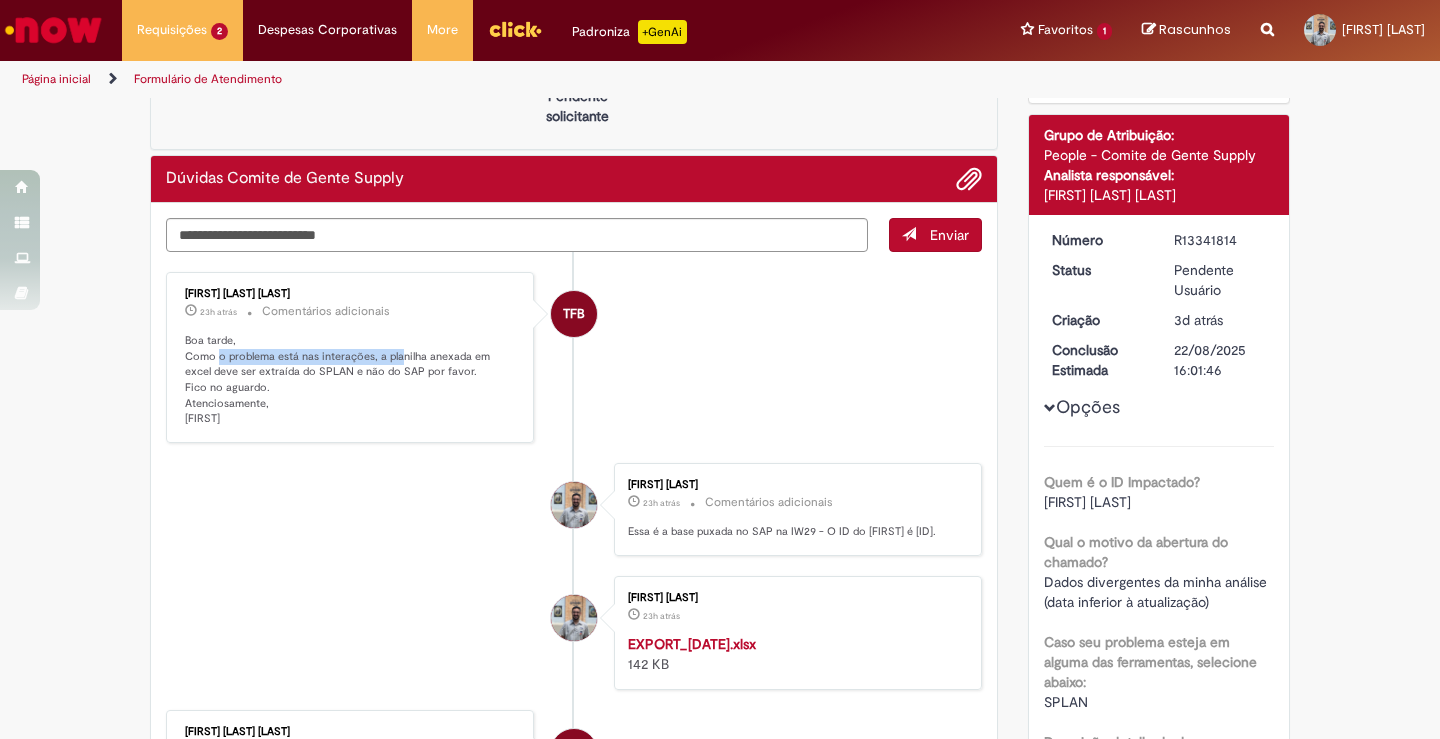 drag, startPoint x: 209, startPoint y: 363, endPoint x: 425, endPoint y: 355, distance: 216.1481 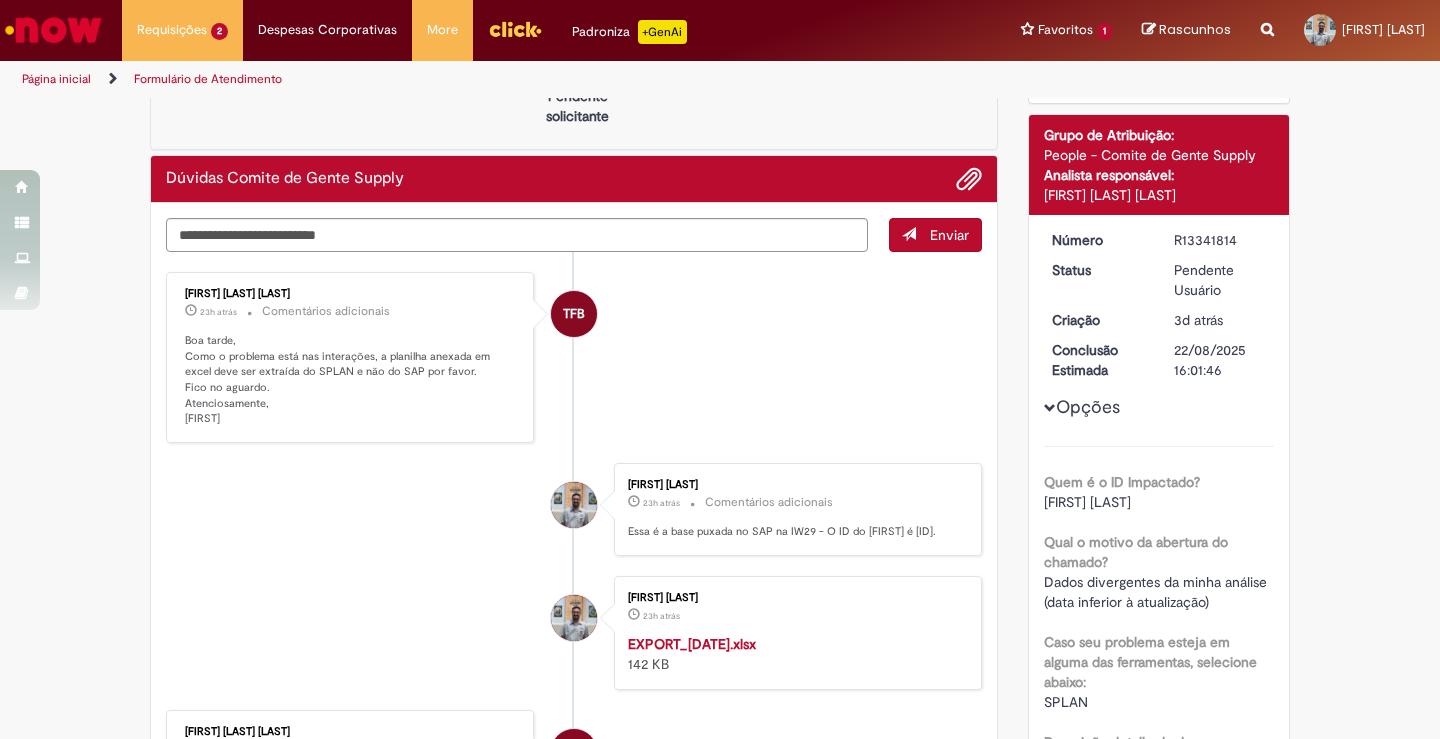 click on "Boa tarde,
Como o problema está nas interações, a planilha anexada em excel deve ser extraída do SPLAN e não do SAP por favor.
Fico no aguardo.
Atenciosamente,
Tais" at bounding box center (351, 380) 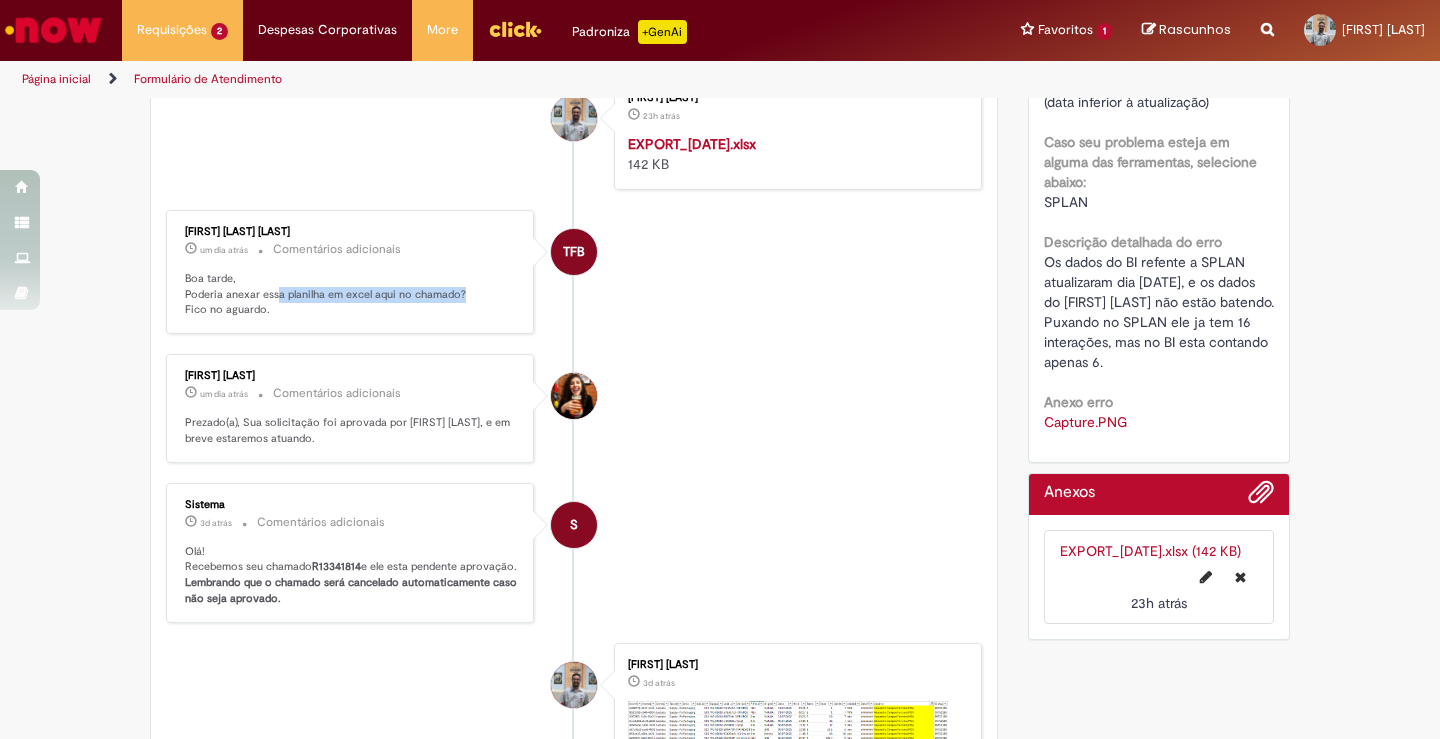 drag, startPoint x: 271, startPoint y: 310, endPoint x: 510, endPoint y: 309, distance: 239.00209 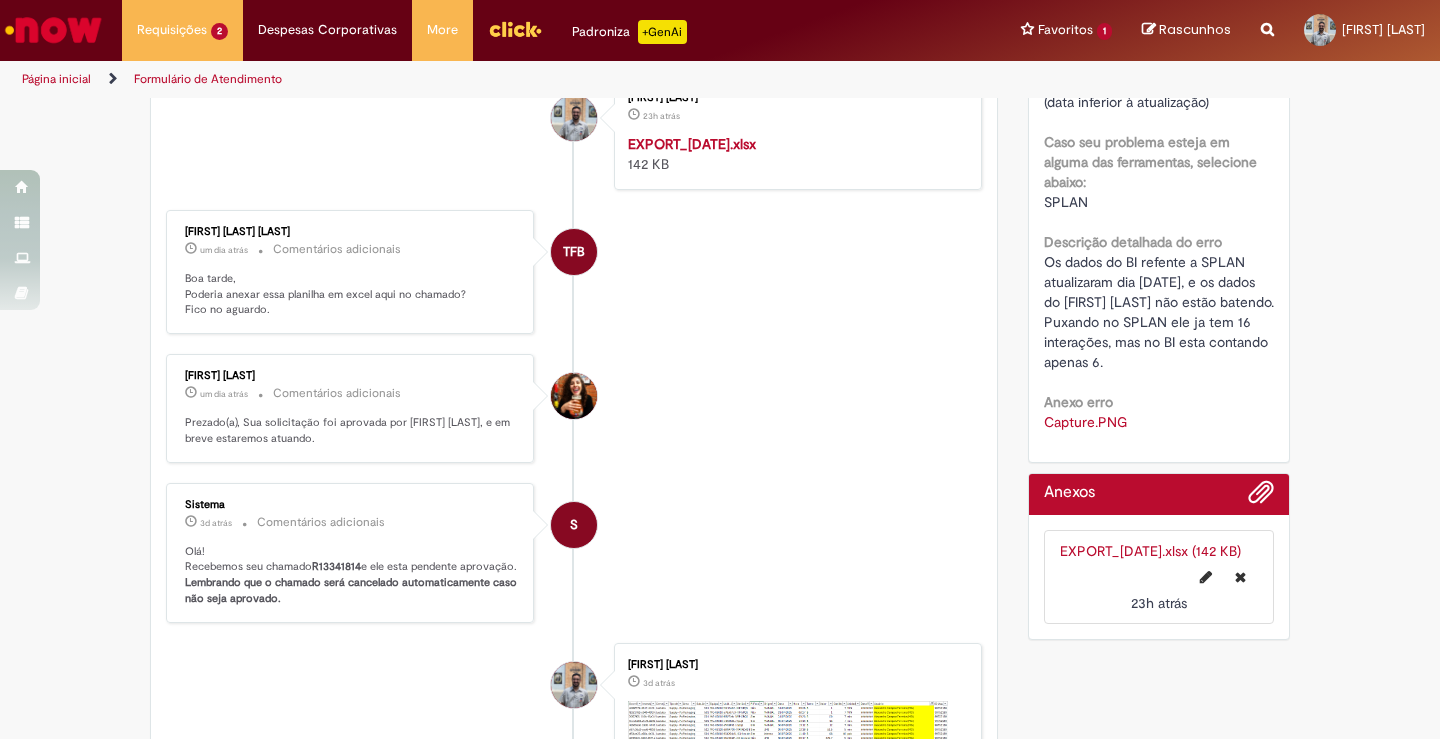 click on "TFB
Tais Folhadella Barbosa Bellagamba
um dia atrás um dia atrás     Comentários adicionais
Boa tarde,
Poderia anexar essa planilha em excel aqui no chamado?
Fico no aguardo." at bounding box center [574, 272] 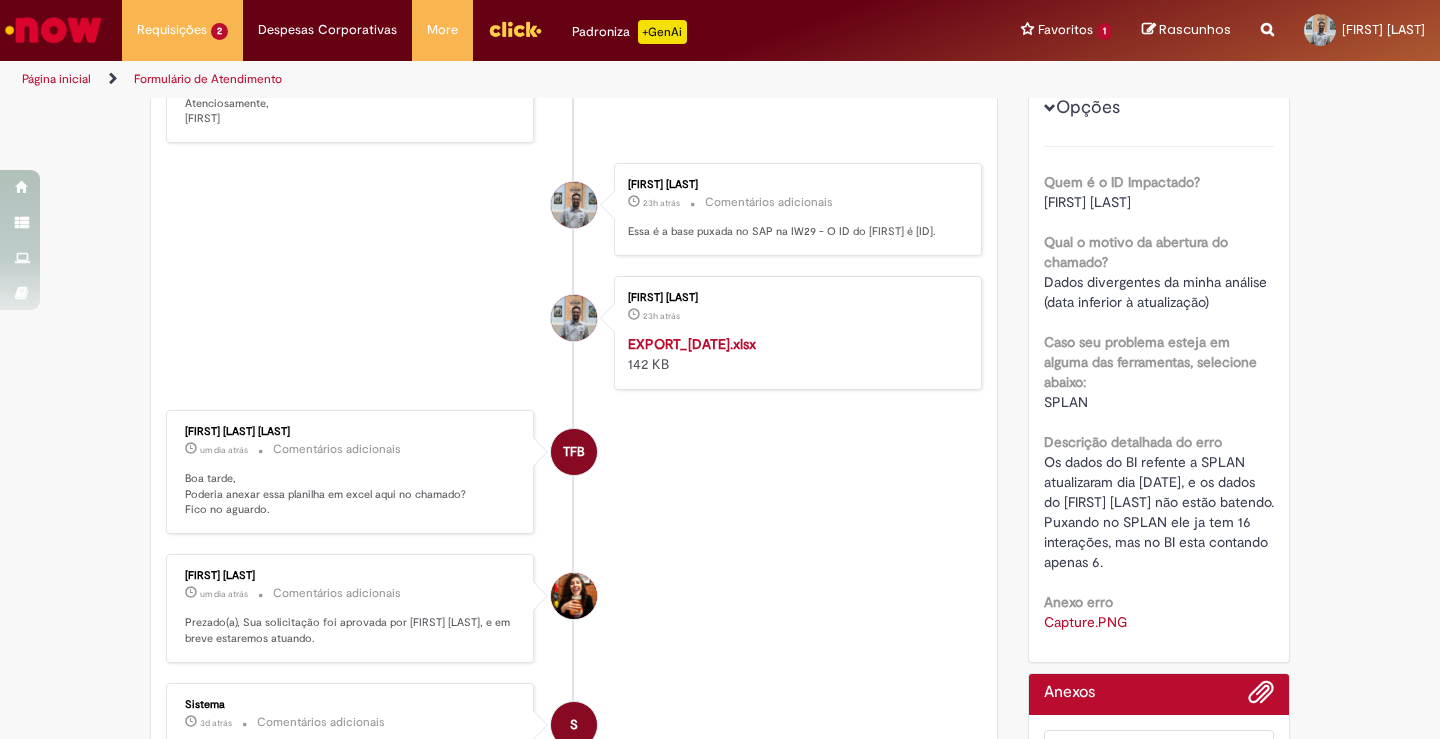 scroll, scrollTop: 300, scrollLeft: 0, axis: vertical 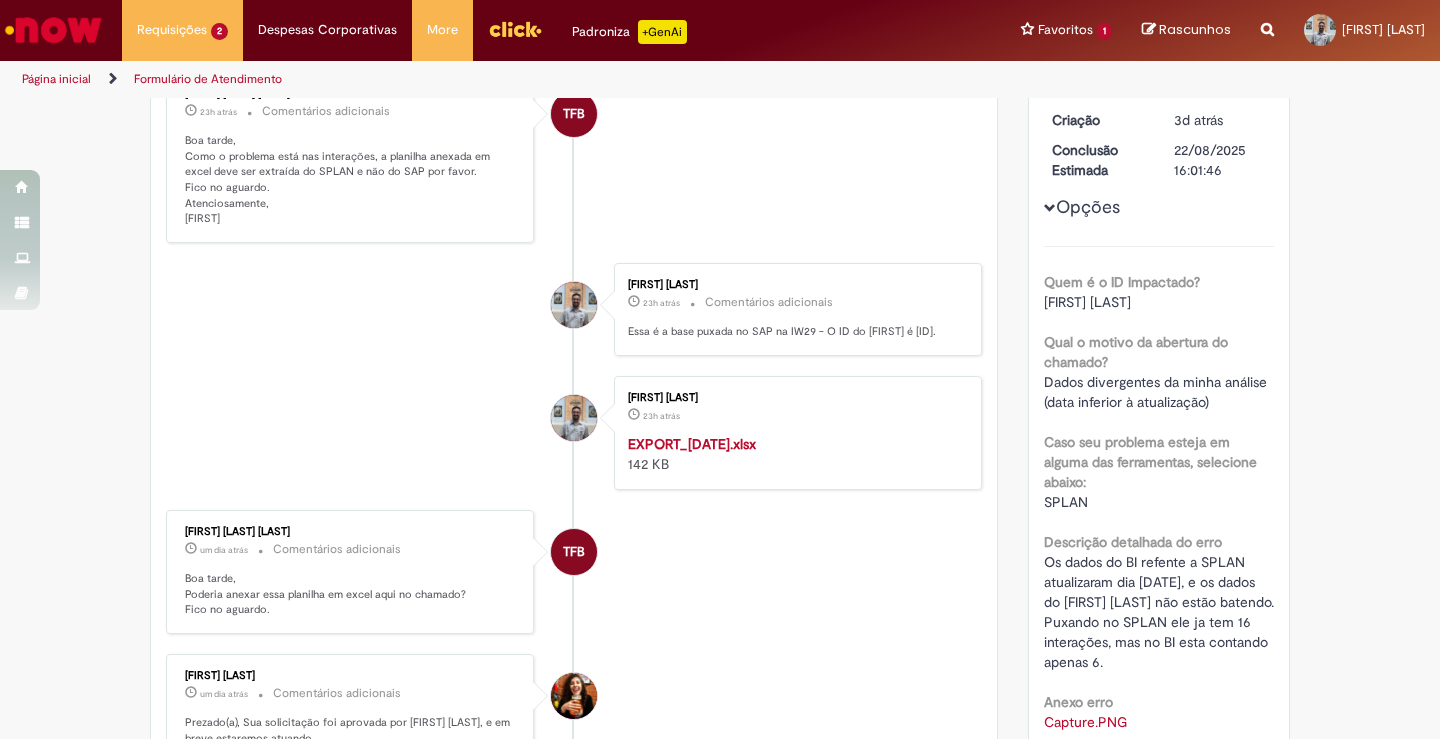 drag, startPoint x: 721, startPoint y: 339, endPoint x: 868, endPoint y: 318, distance: 148.49243 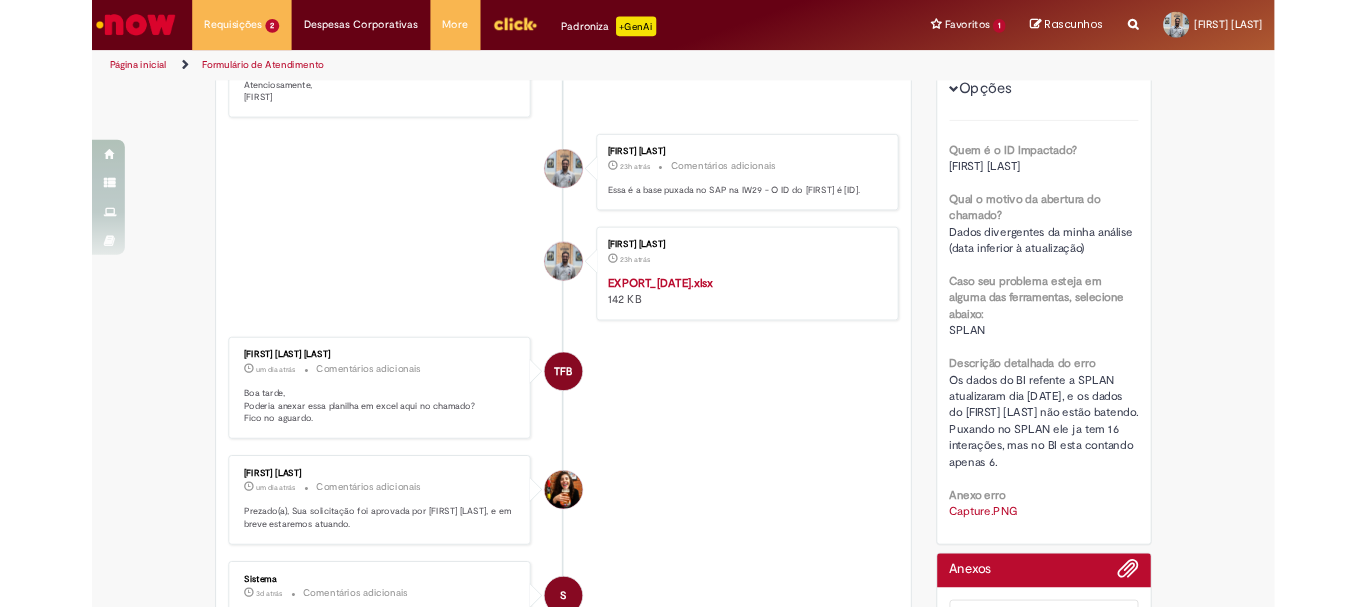 scroll, scrollTop: 100, scrollLeft: 0, axis: vertical 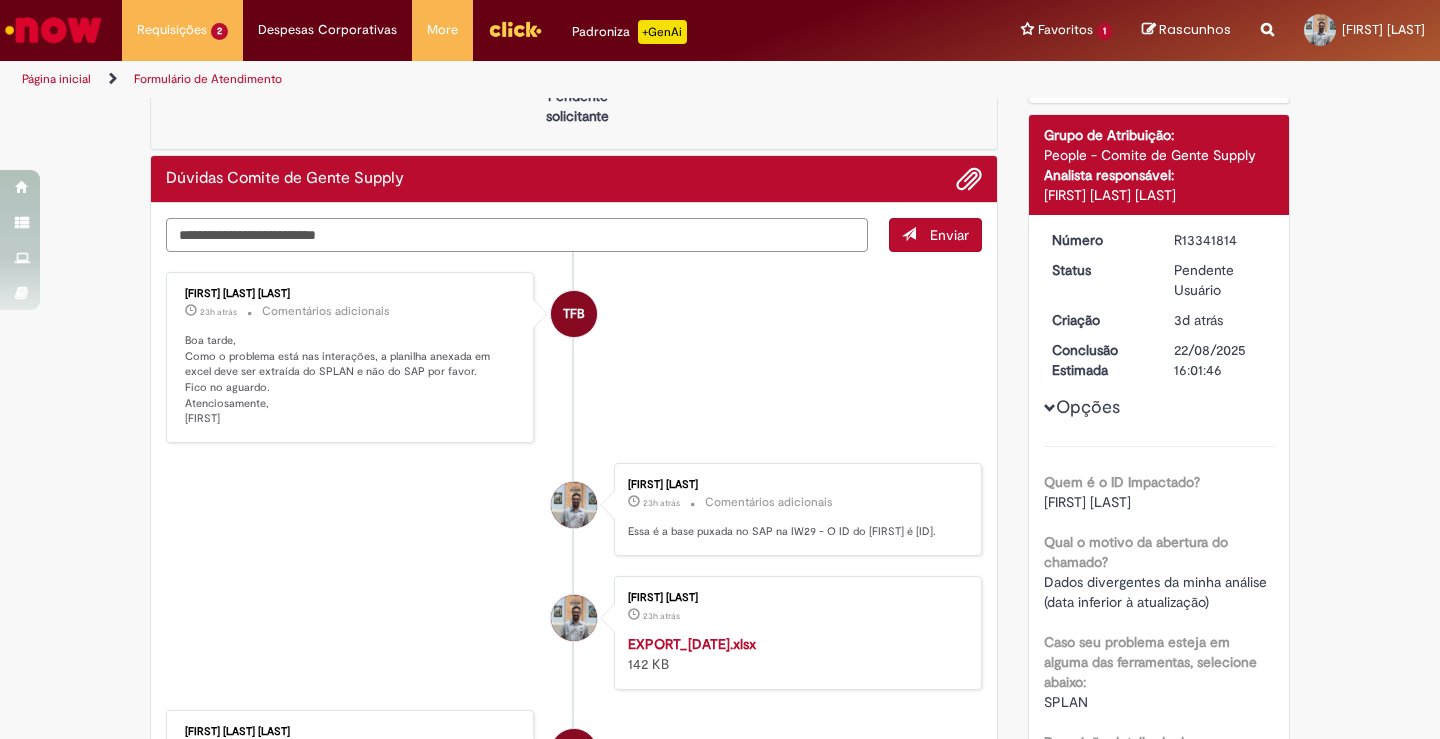 click at bounding box center (517, 235) 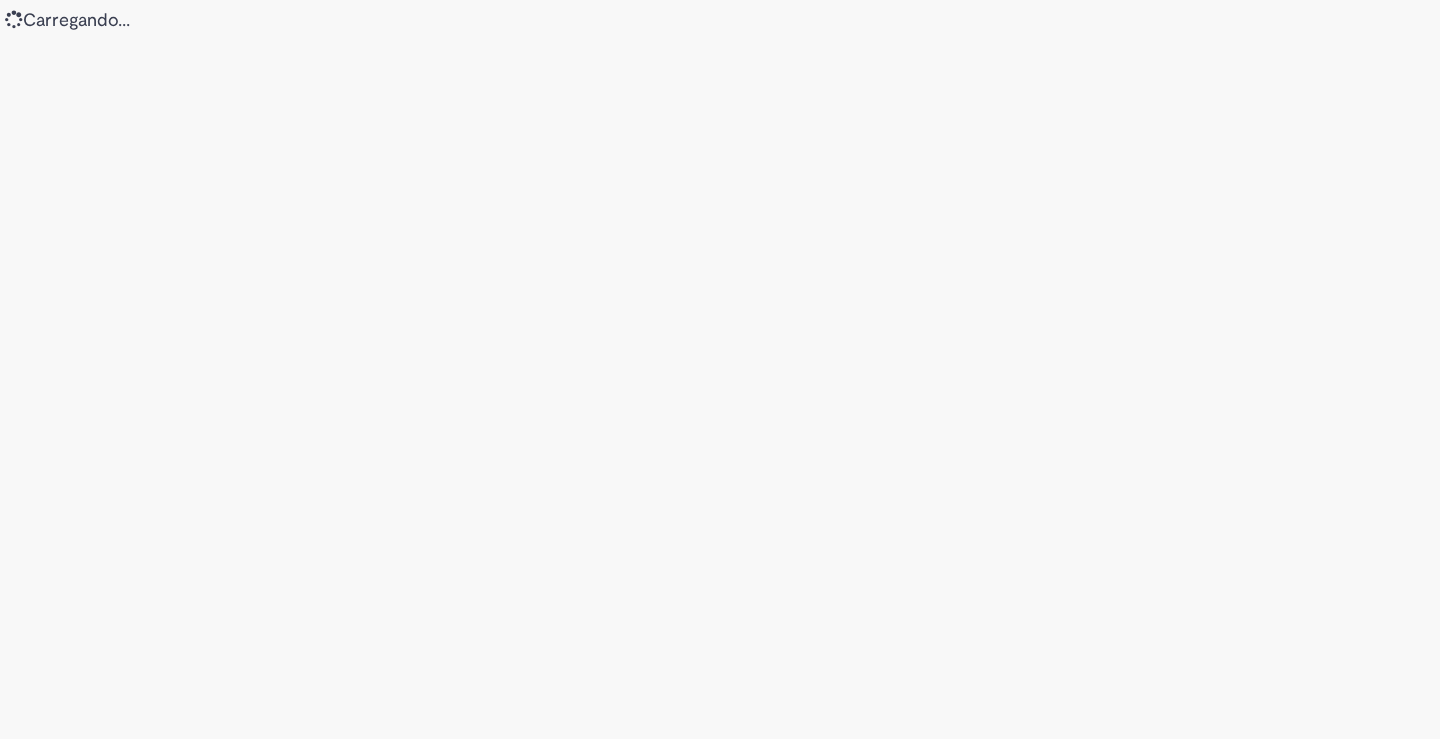 scroll, scrollTop: 0, scrollLeft: 0, axis: both 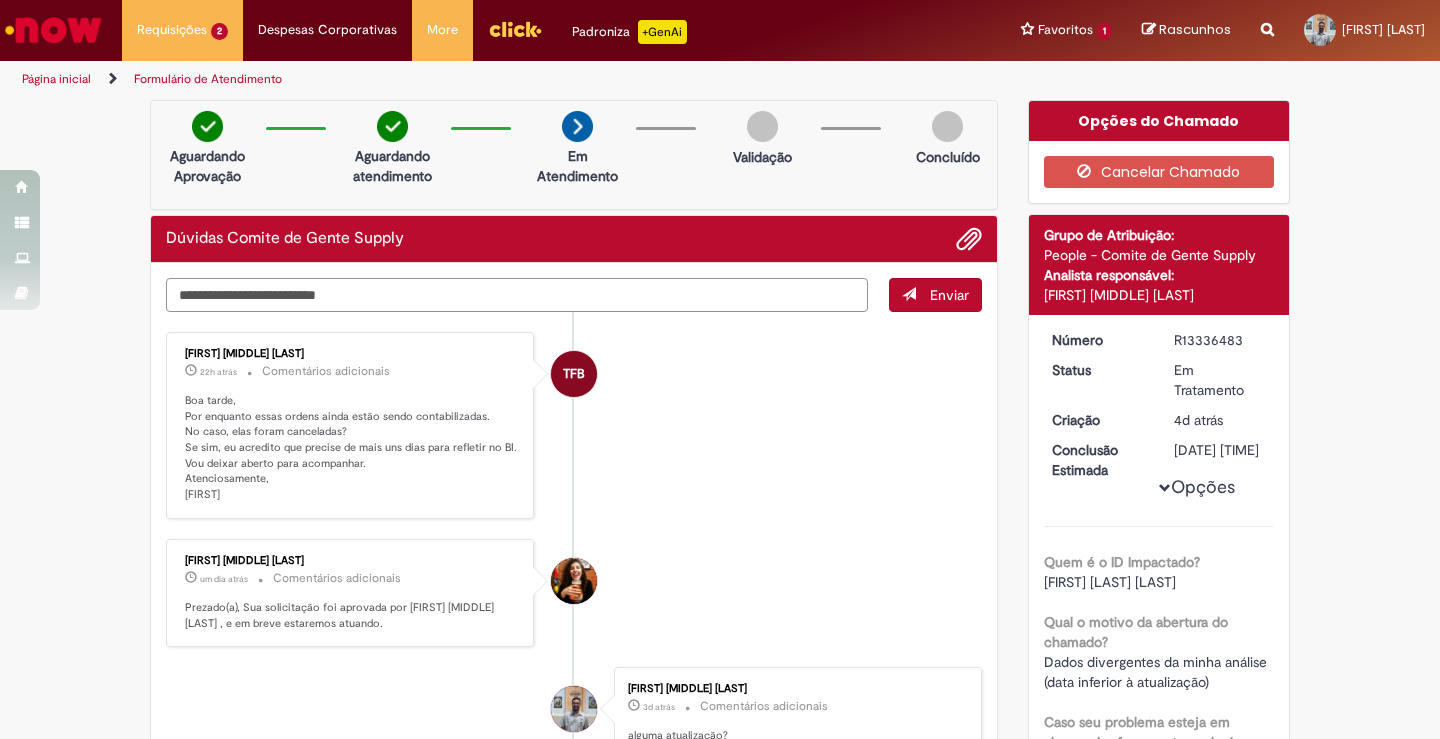 drag, startPoint x: 319, startPoint y: 300, endPoint x: 399, endPoint y: 289, distance: 80.75271 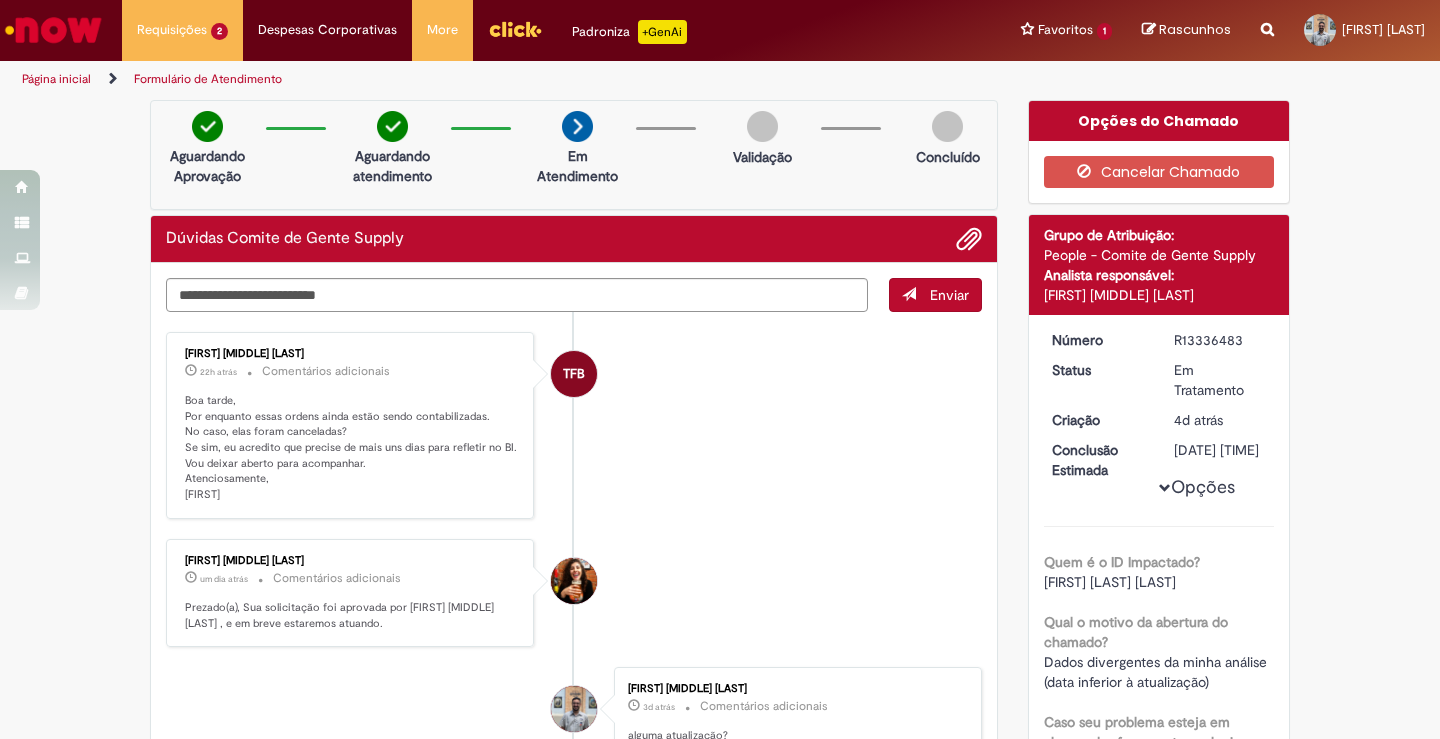 click on "Boa tarde,
Por enquanto essas ordens ainda estão sendo contabilizadas.
No caso, elas foram canceladas?
Se sim, eu acredito que precise de mais uns dias para refletir no BI. Vou deixar aberto para acompanhar.
Atenciosamente,
[FIRST]" at bounding box center [351, 448] 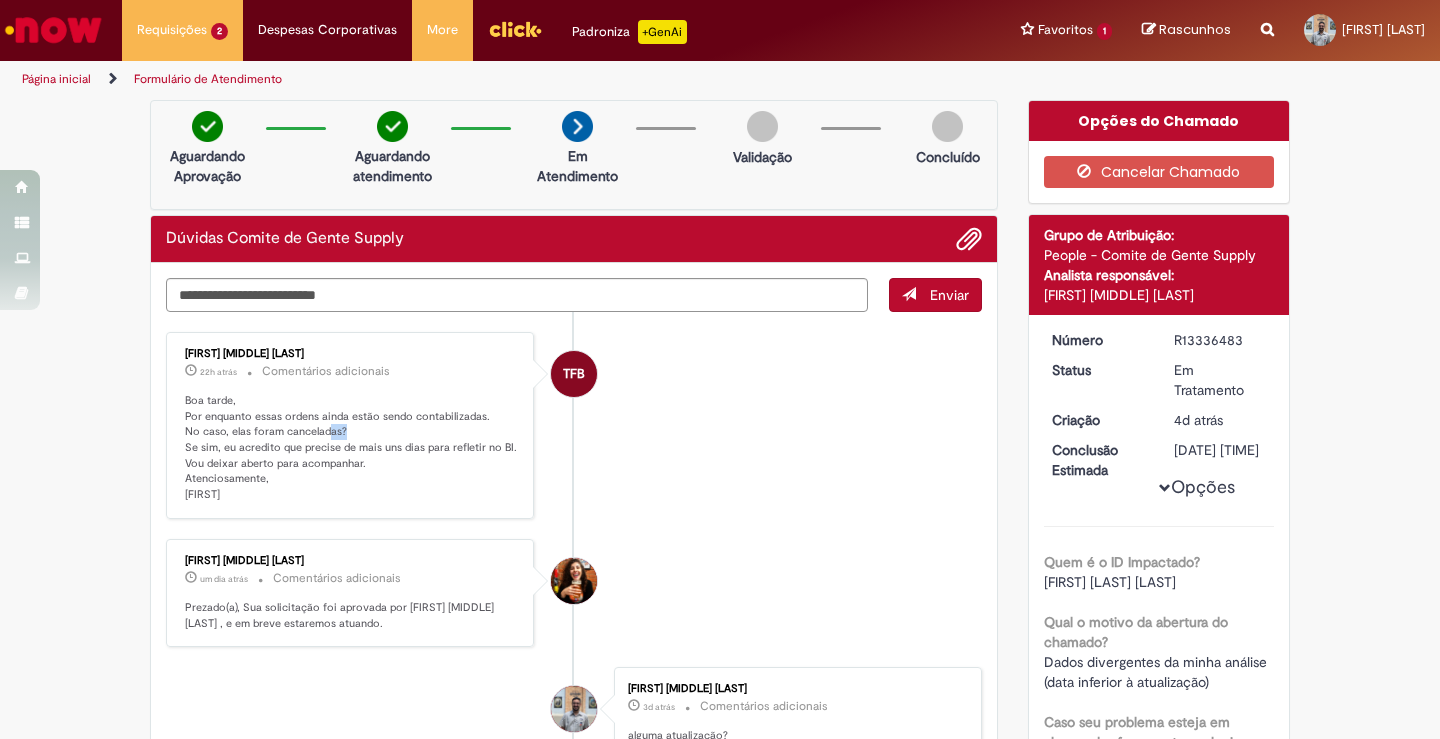 drag, startPoint x: 387, startPoint y: 434, endPoint x: 322, endPoint y: 438, distance: 65.12296 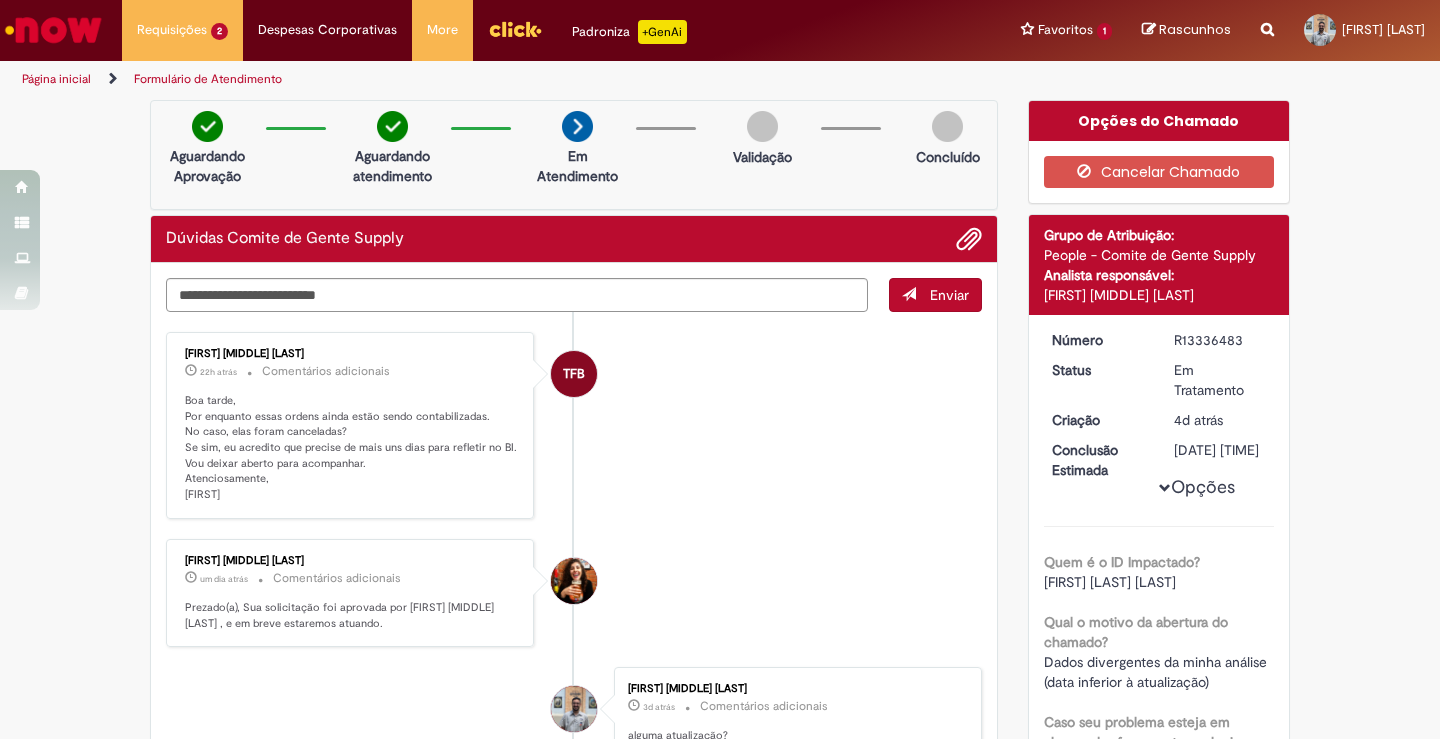 click on "Boa tarde,
Por enquanto essas ordens ainda estão sendo contabilizadas.
No caso, elas foram canceladas?
Se sim, eu acredito que precise de mais uns dias para refletir no BI. Vou deixar aberto para acompanhar.
Atenciosamente,
[FIRST]" at bounding box center [351, 448] 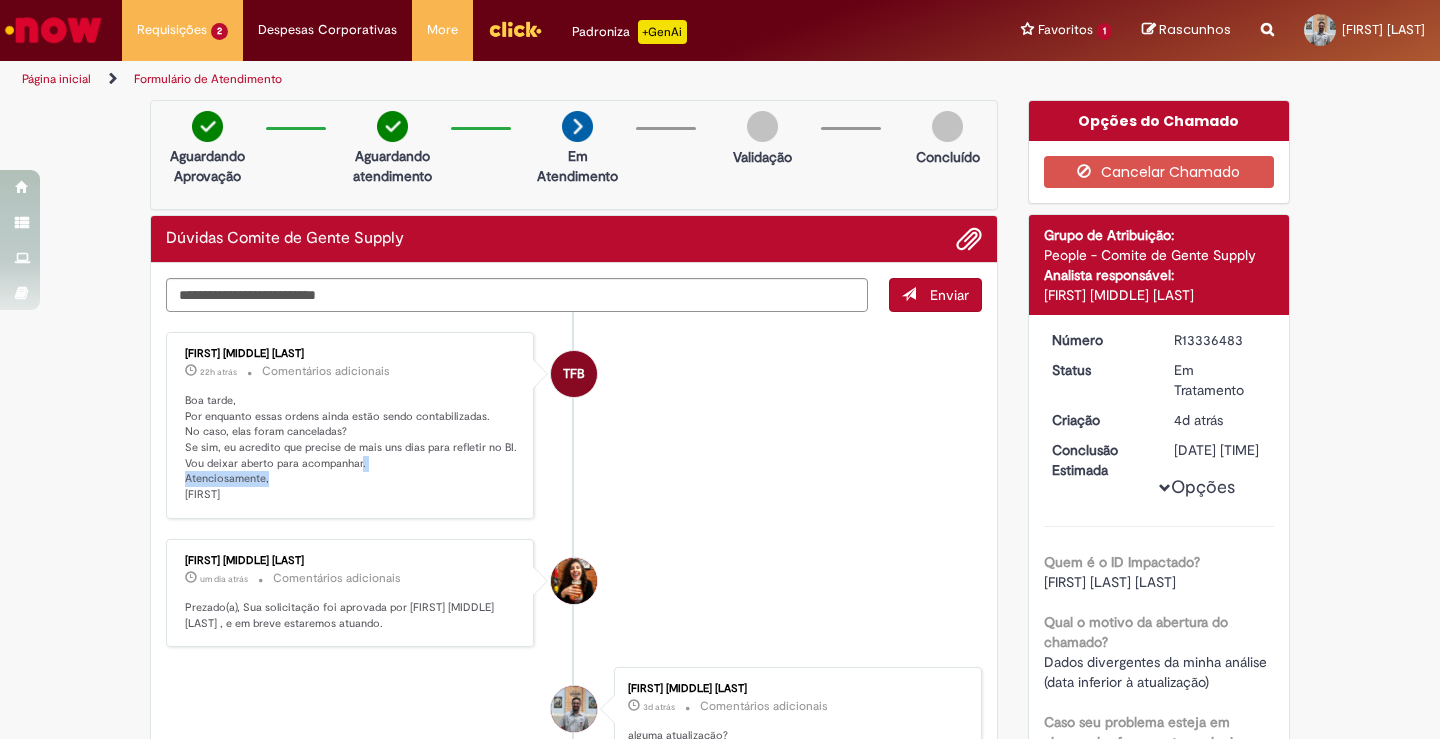 click on "Boa tarde,
Por enquanto essas ordens ainda estão sendo contabilizadas.
No caso, elas foram canceladas?
Se sim, eu acredito que precise de mais uns dias para refletir no BI. Vou deixar aberto para acompanhar.
Atenciosamente,
[FIRST]" at bounding box center [351, 448] 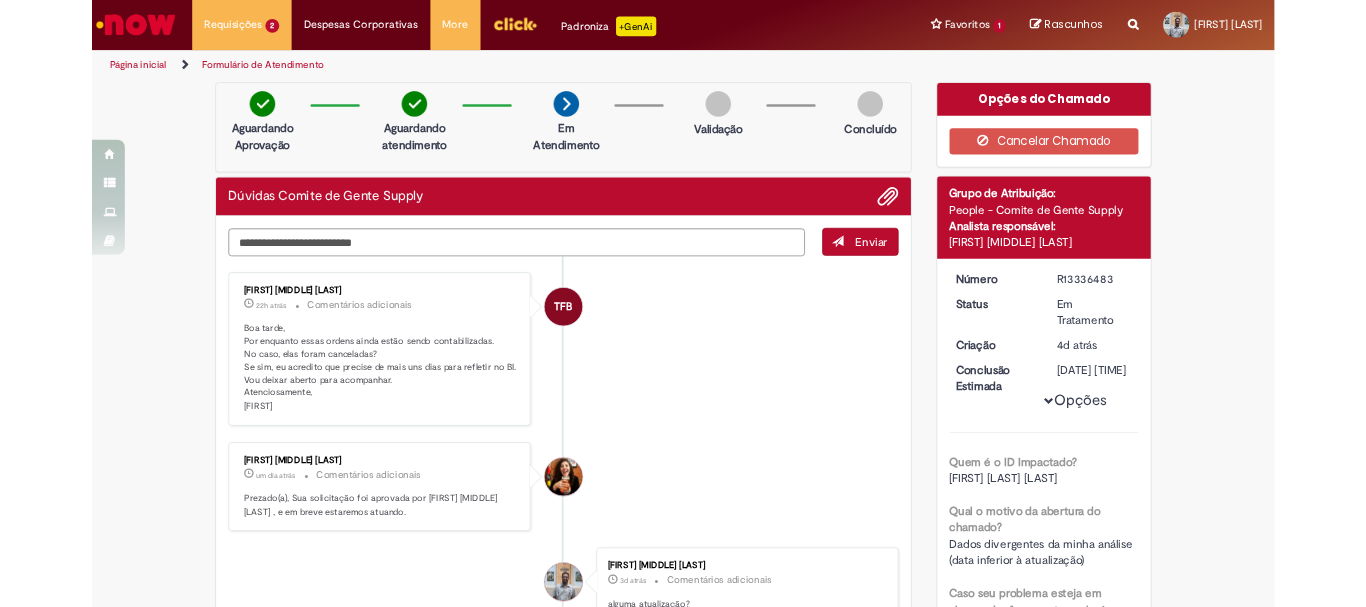 scroll, scrollTop: 100, scrollLeft: 0, axis: vertical 